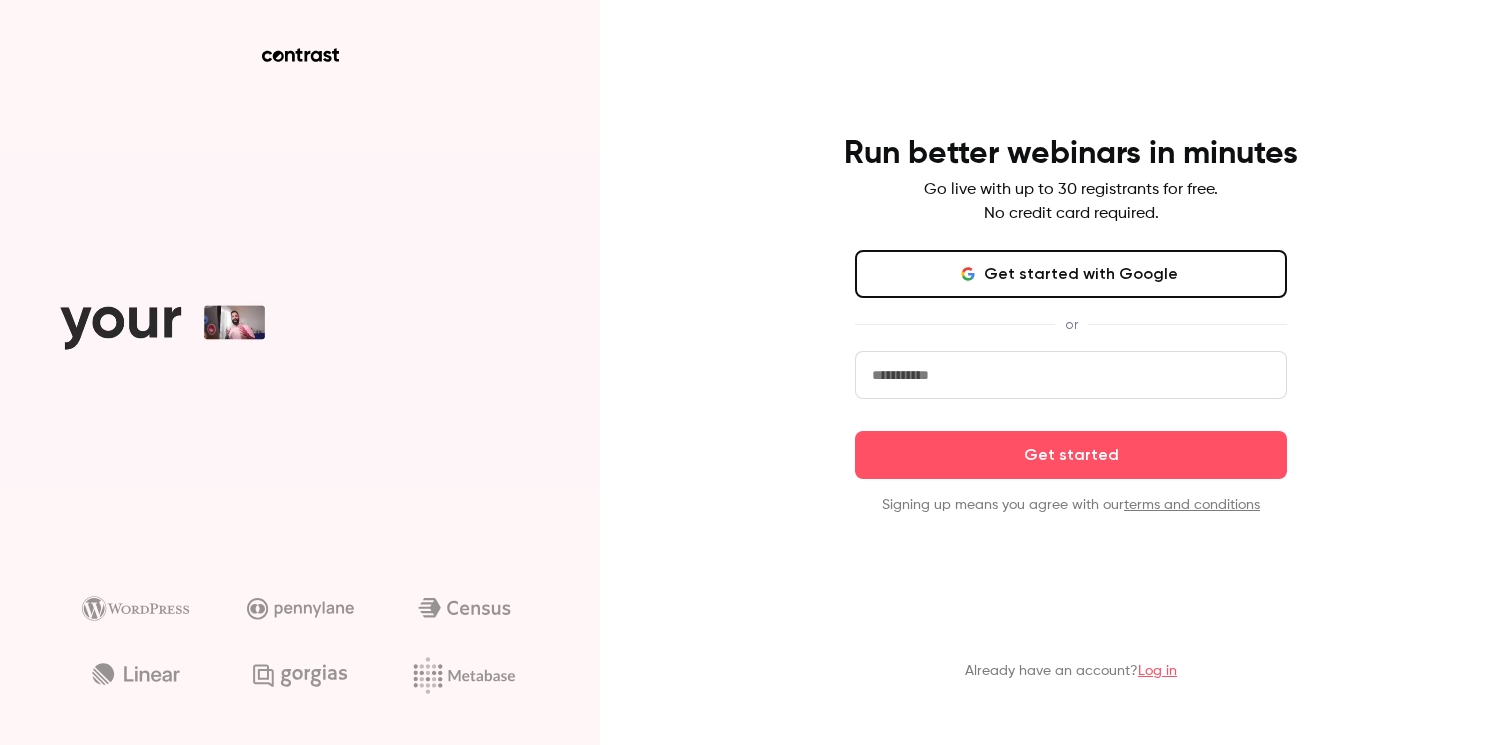 scroll, scrollTop: 0, scrollLeft: 0, axis: both 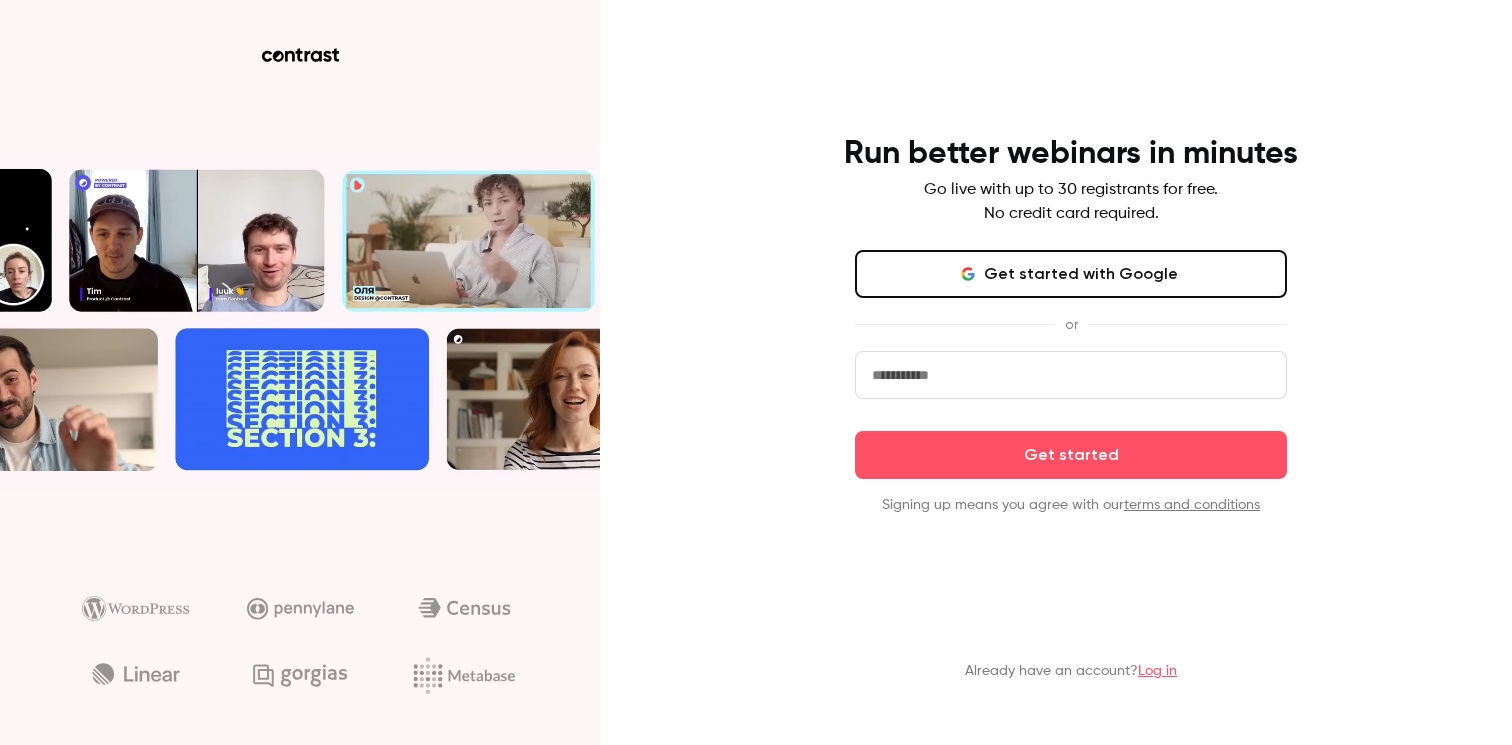 click on "Log in" at bounding box center [1157, 671] 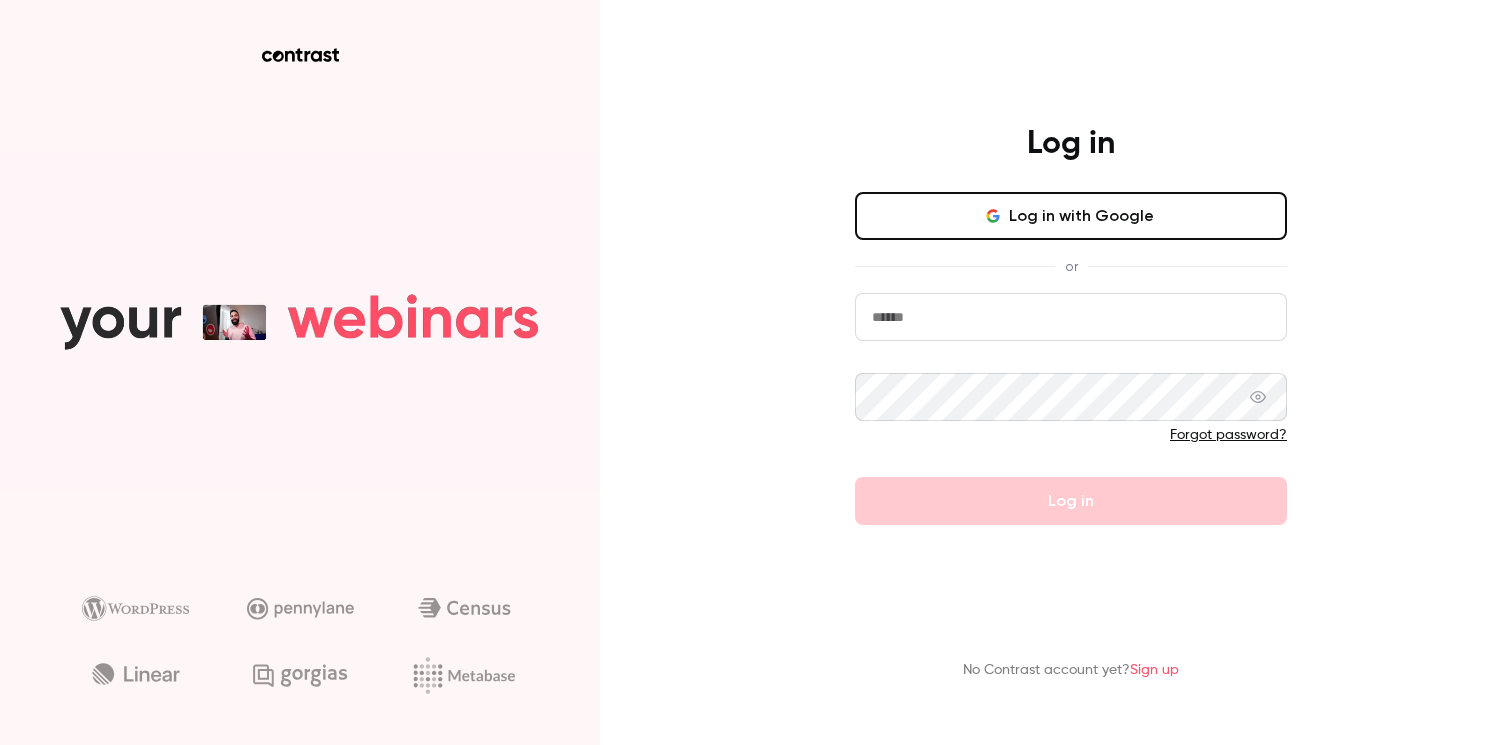 type on "**********" 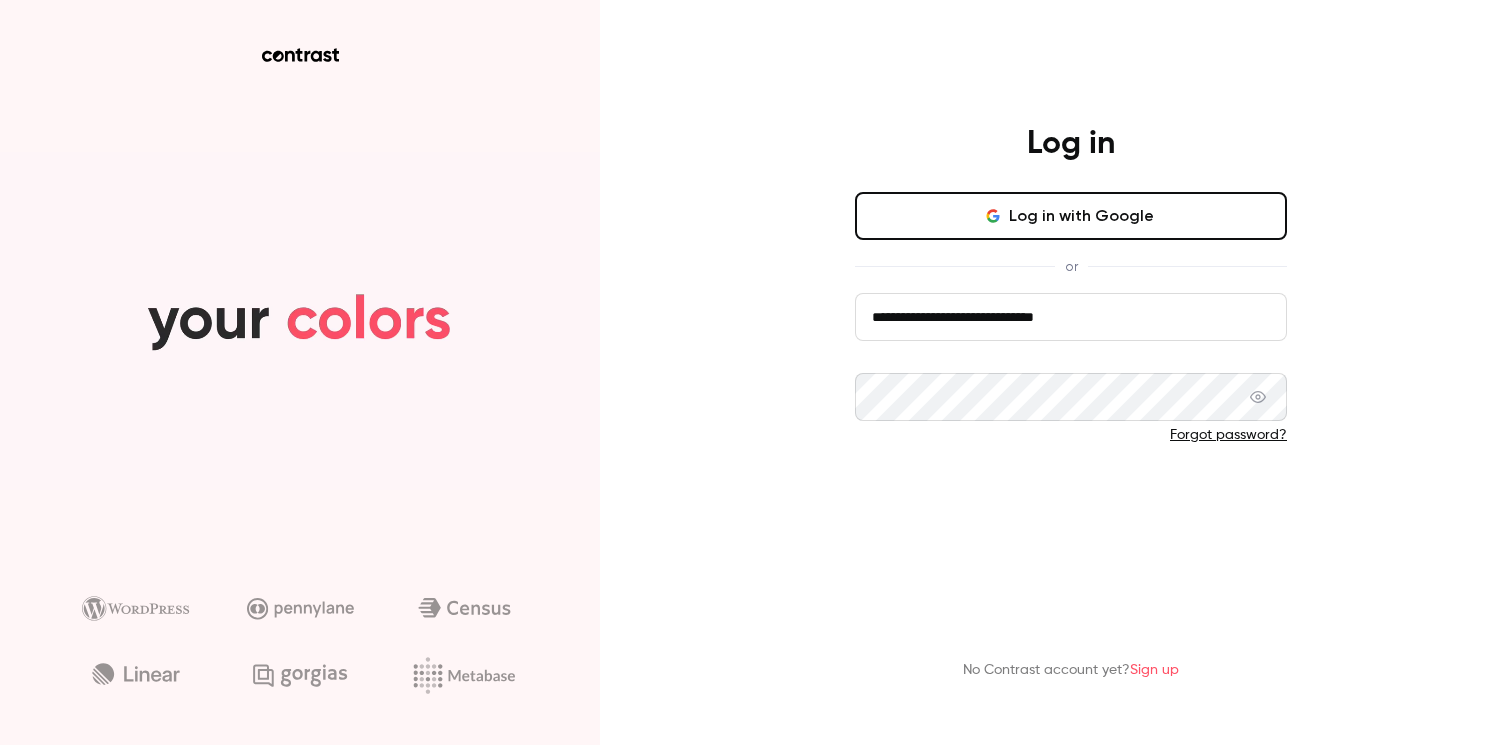 click on "Log in" at bounding box center [1071, 501] 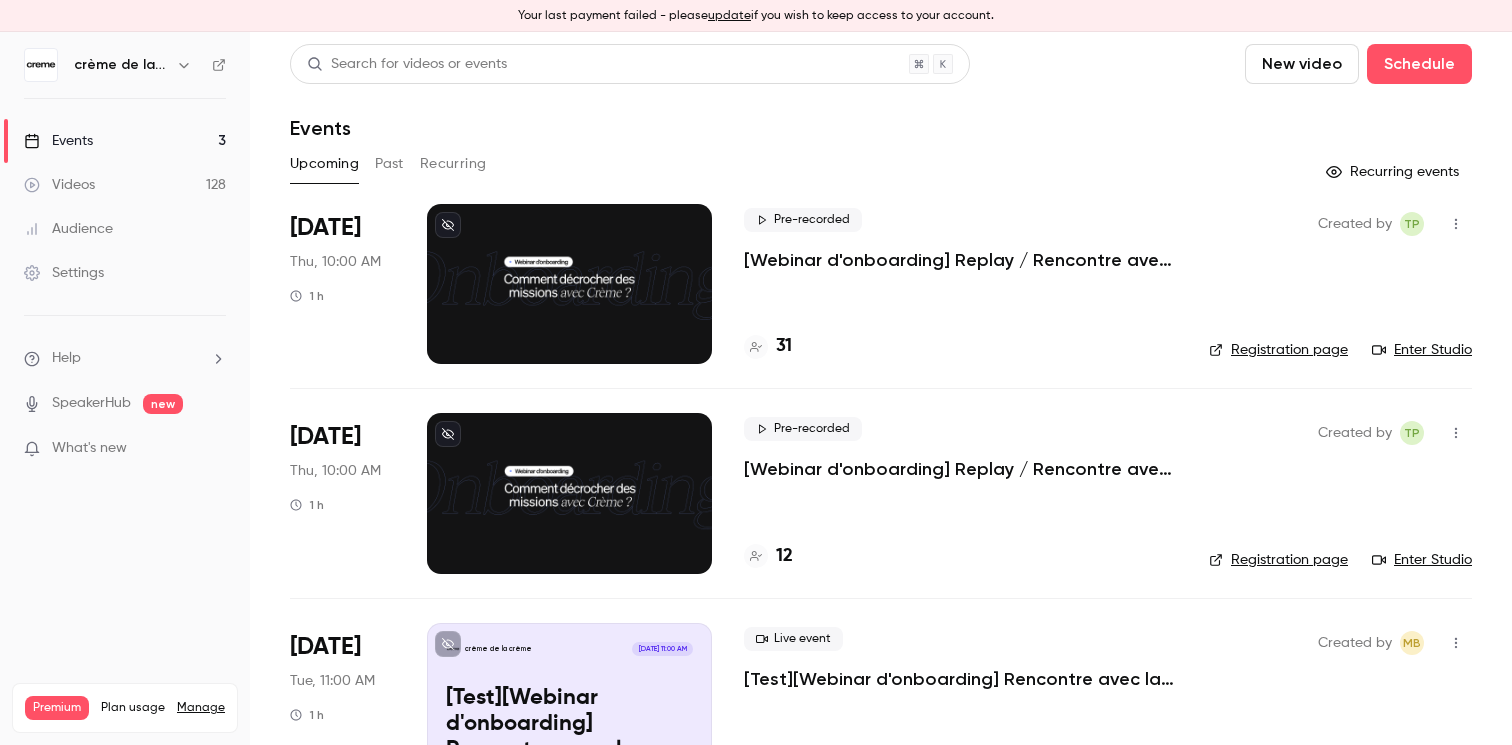 click on "Manage" at bounding box center [201, 708] 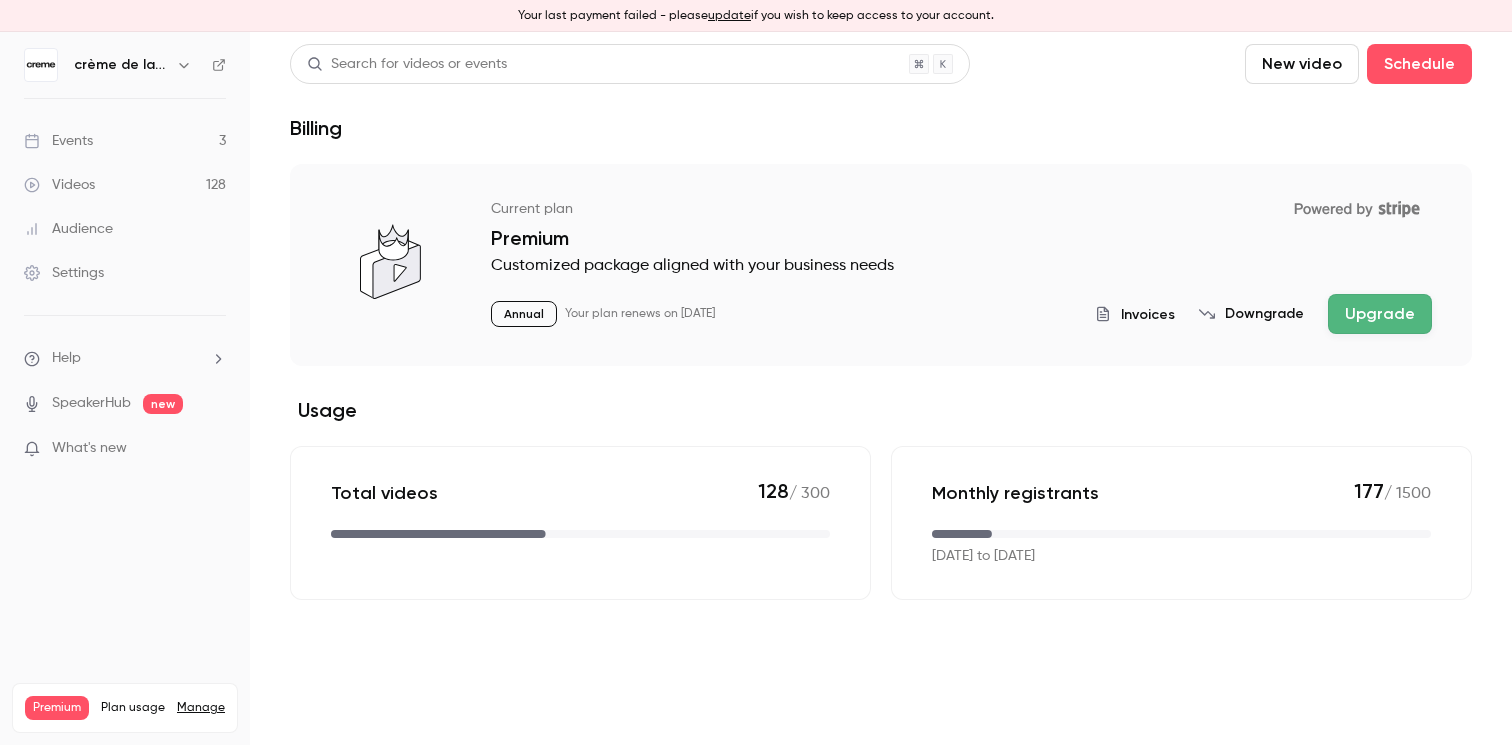 click on "Settings" at bounding box center (64, 273) 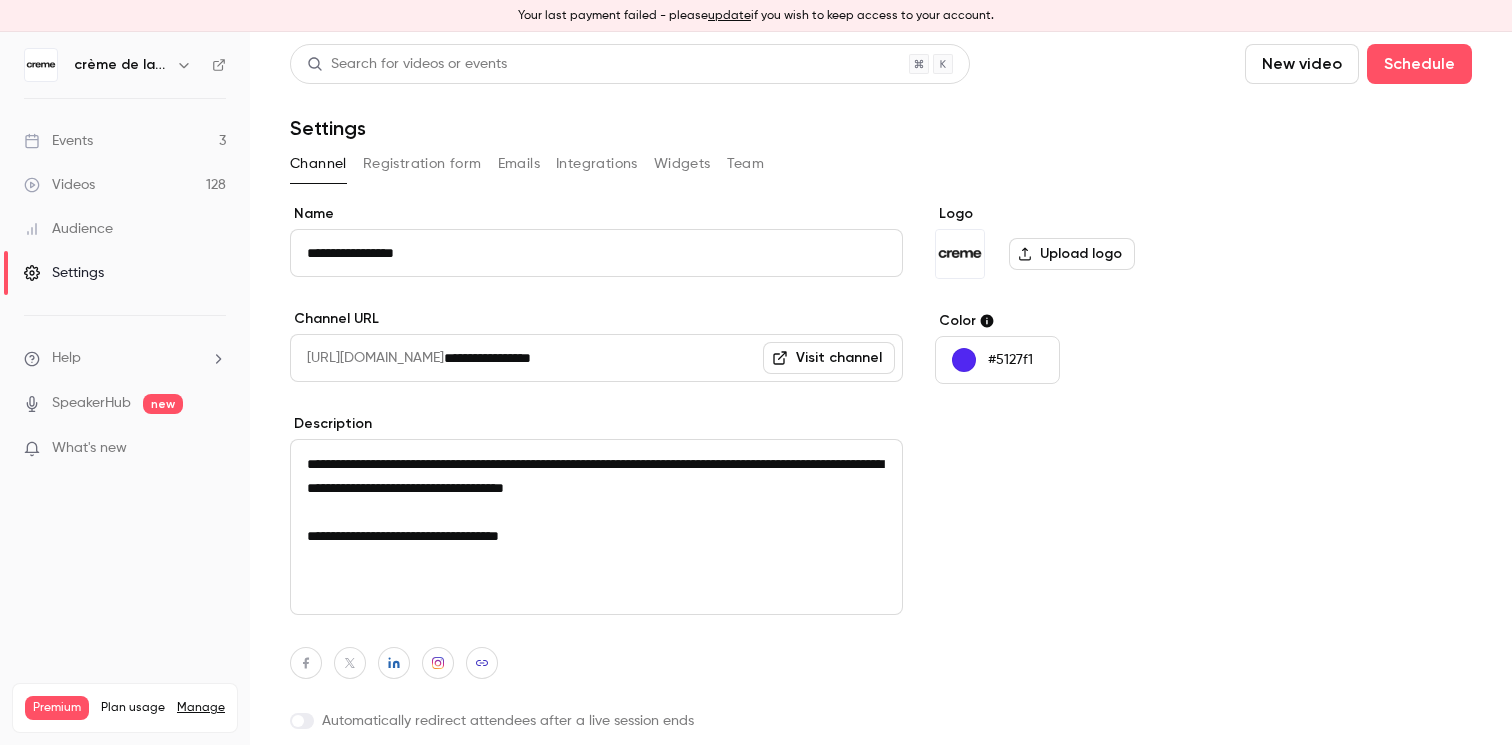 click on "Team" at bounding box center [746, 164] 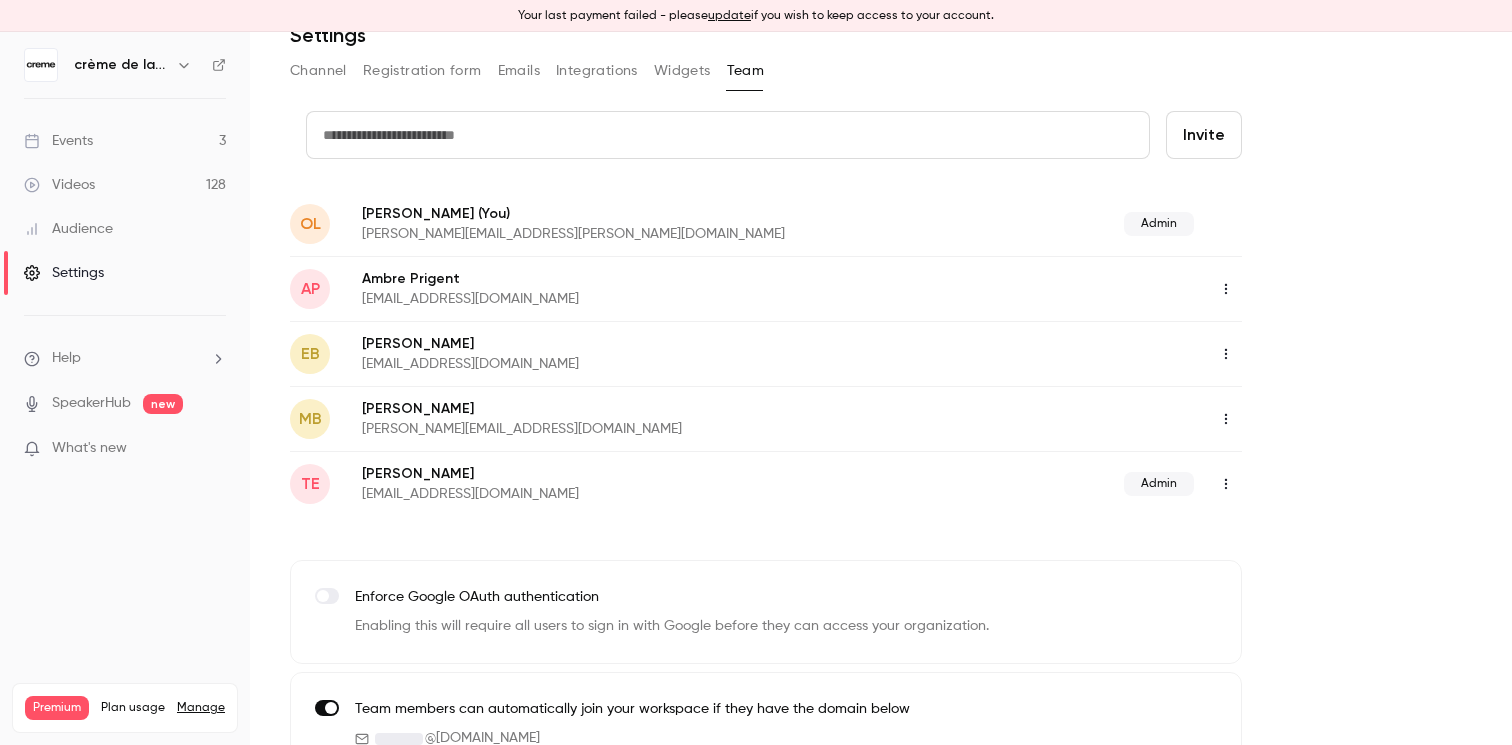 scroll, scrollTop: 103, scrollLeft: 0, axis: vertical 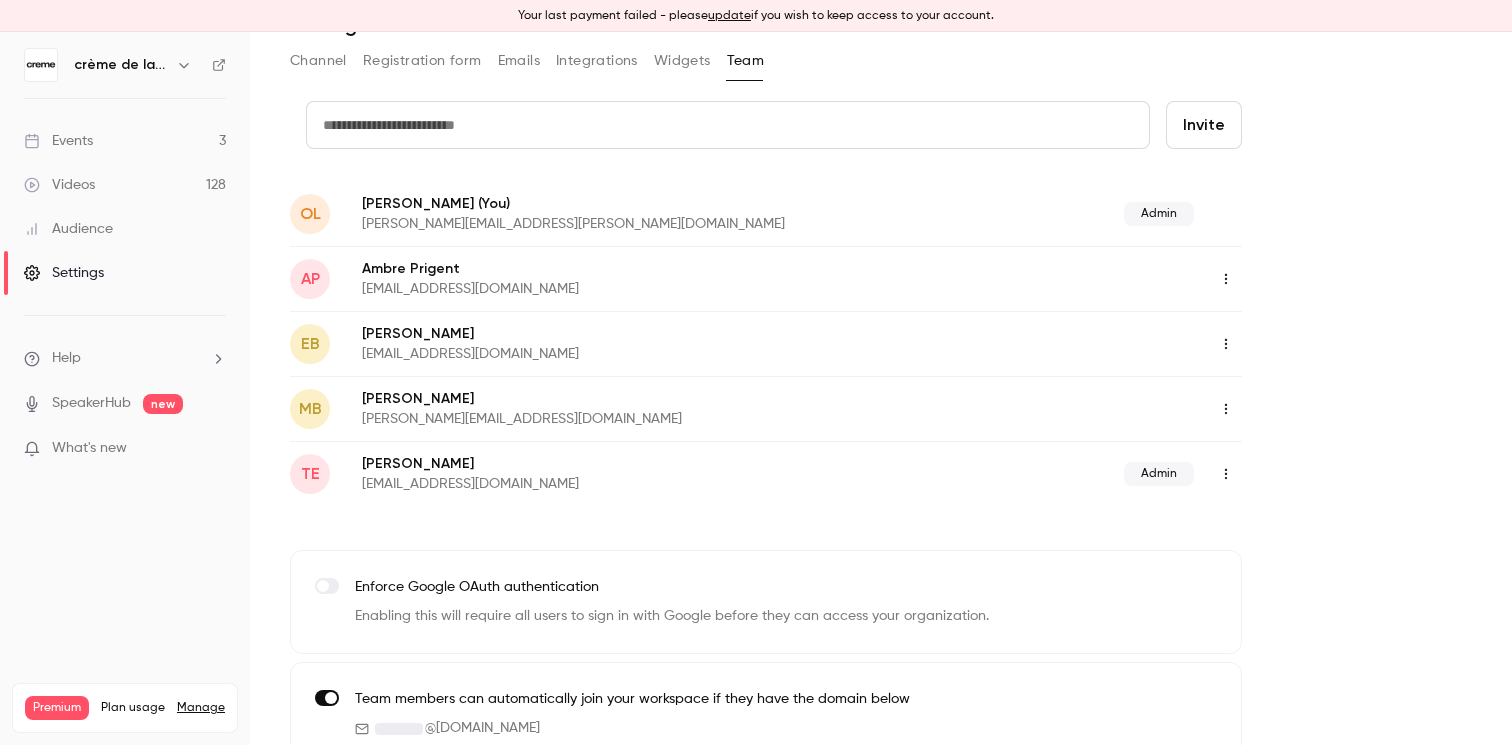 click at bounding box center [728, 125] 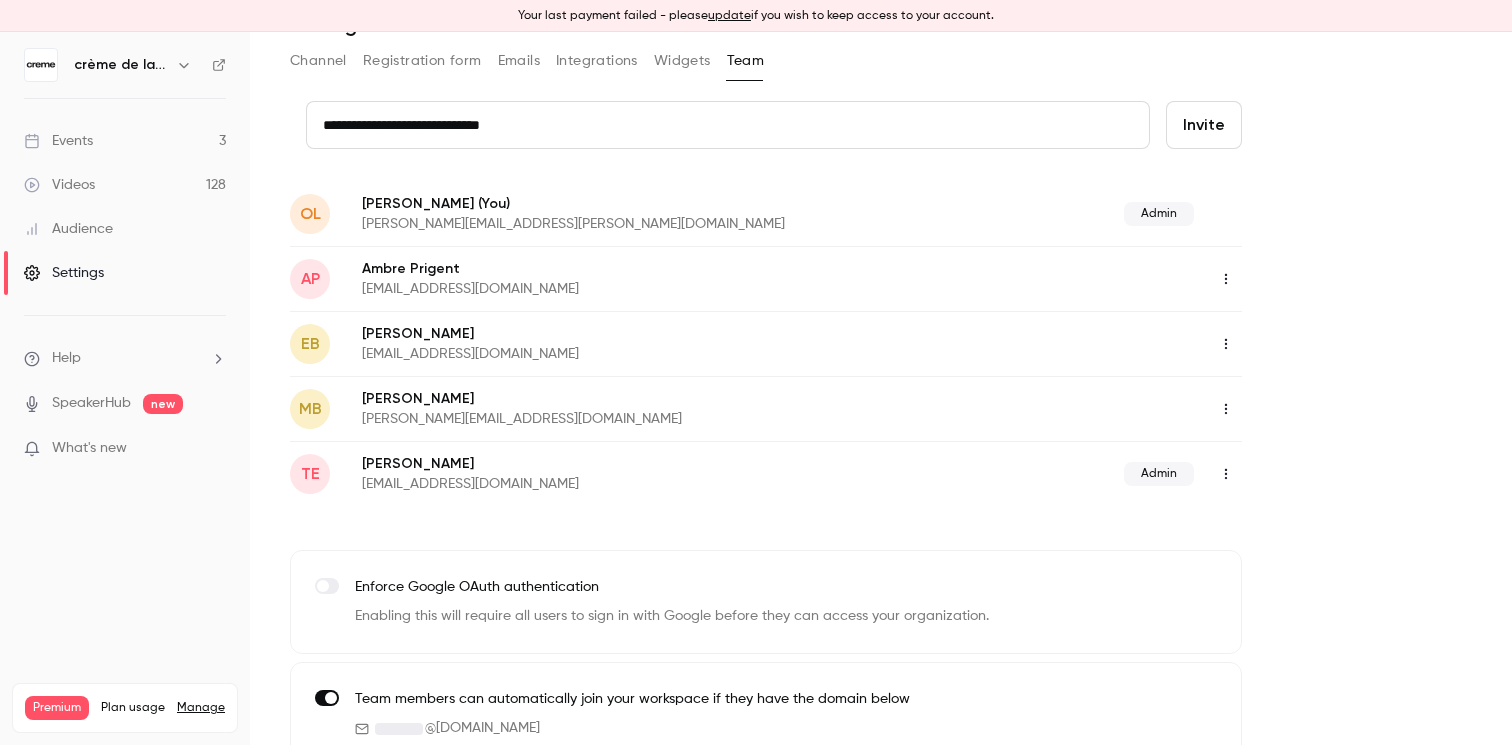 type on "**********" 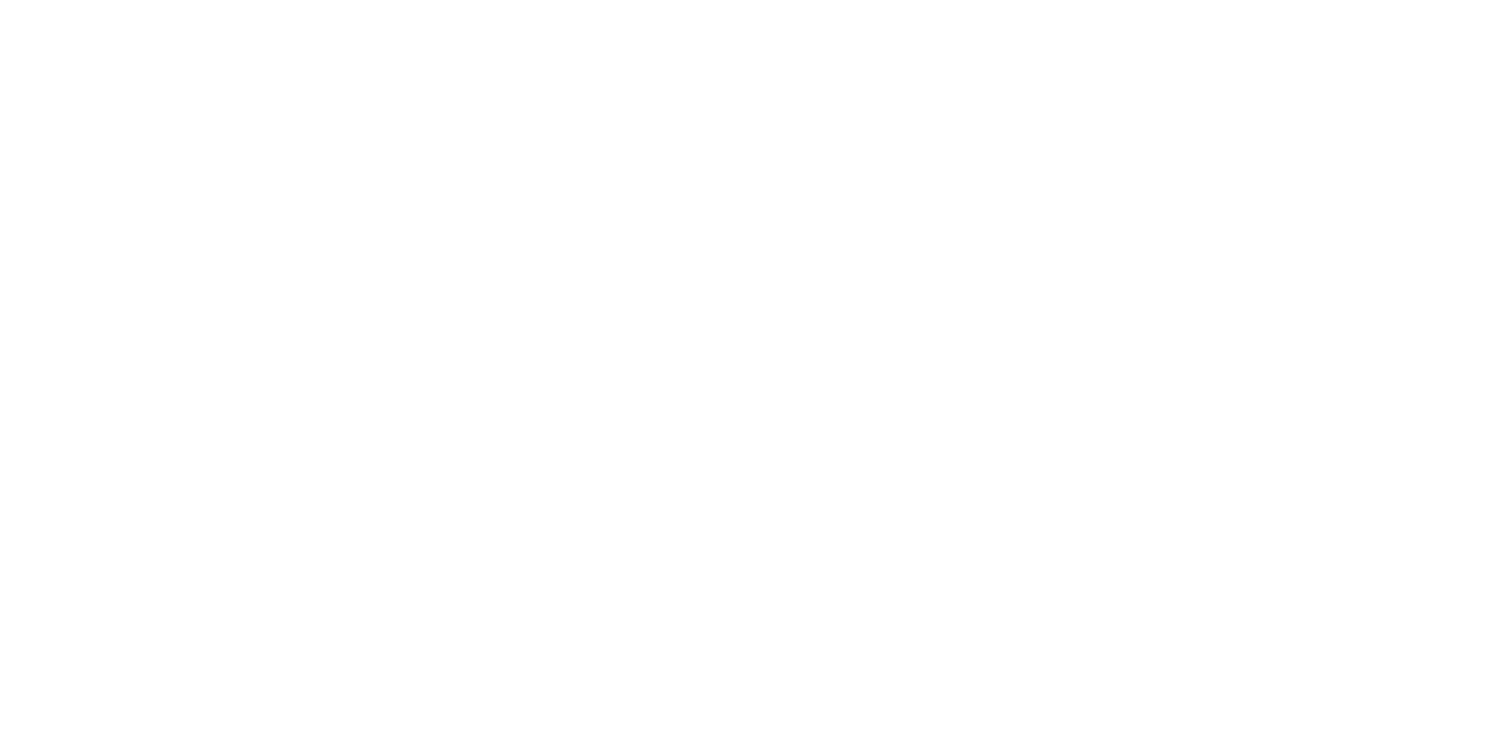 scroll, scrollTop: 0, scrollLeft: 0, axis: both 